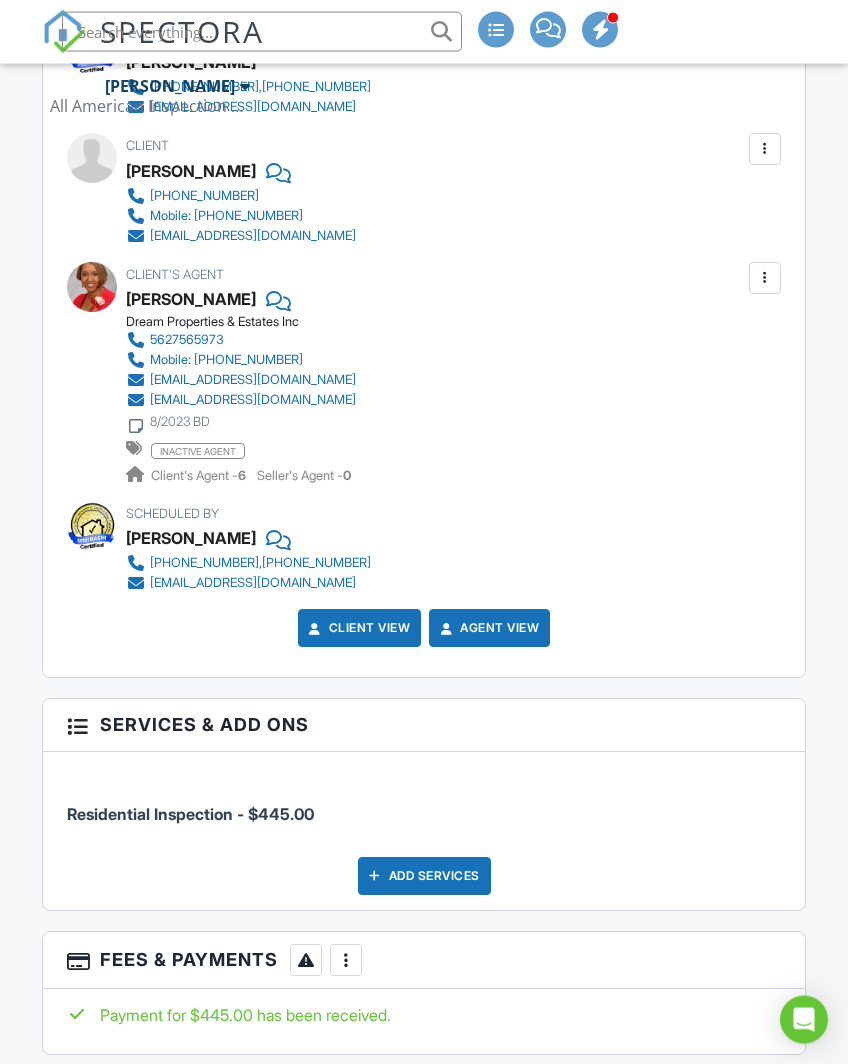 scroll, scrollTop: 0, scrollLeft: 0, axis: both 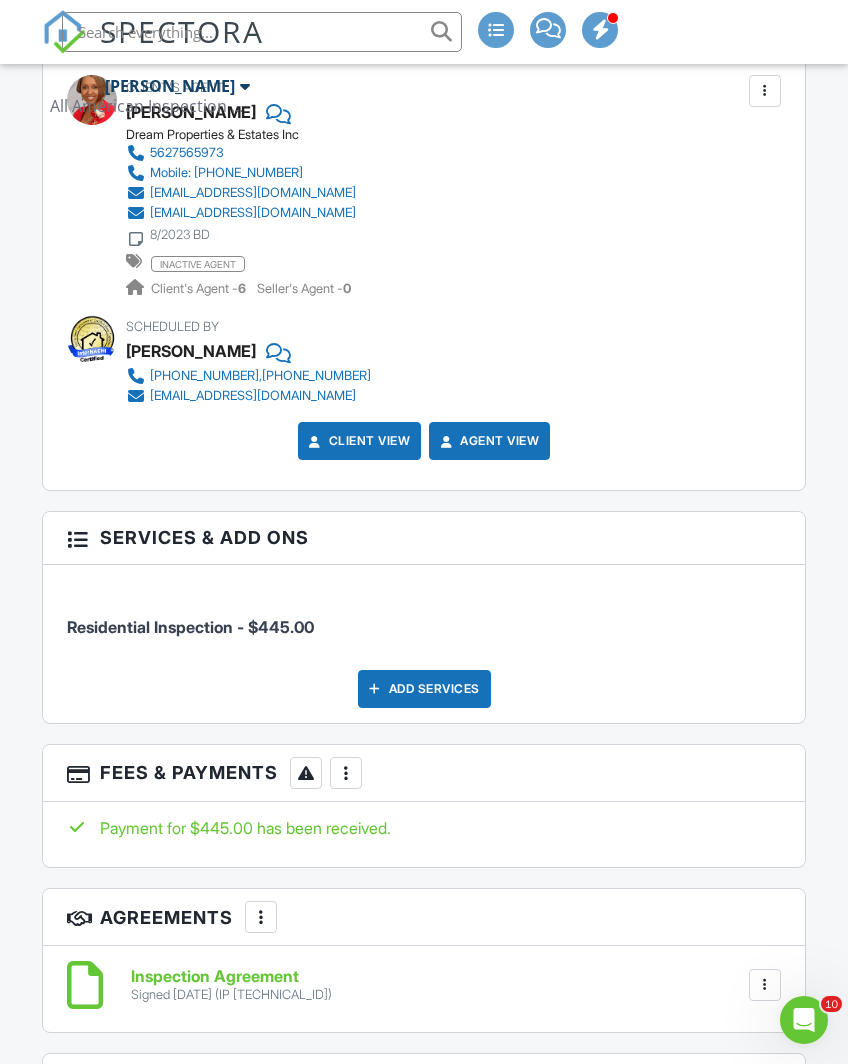 click on "Add Services" at bounding box center (424, 689) 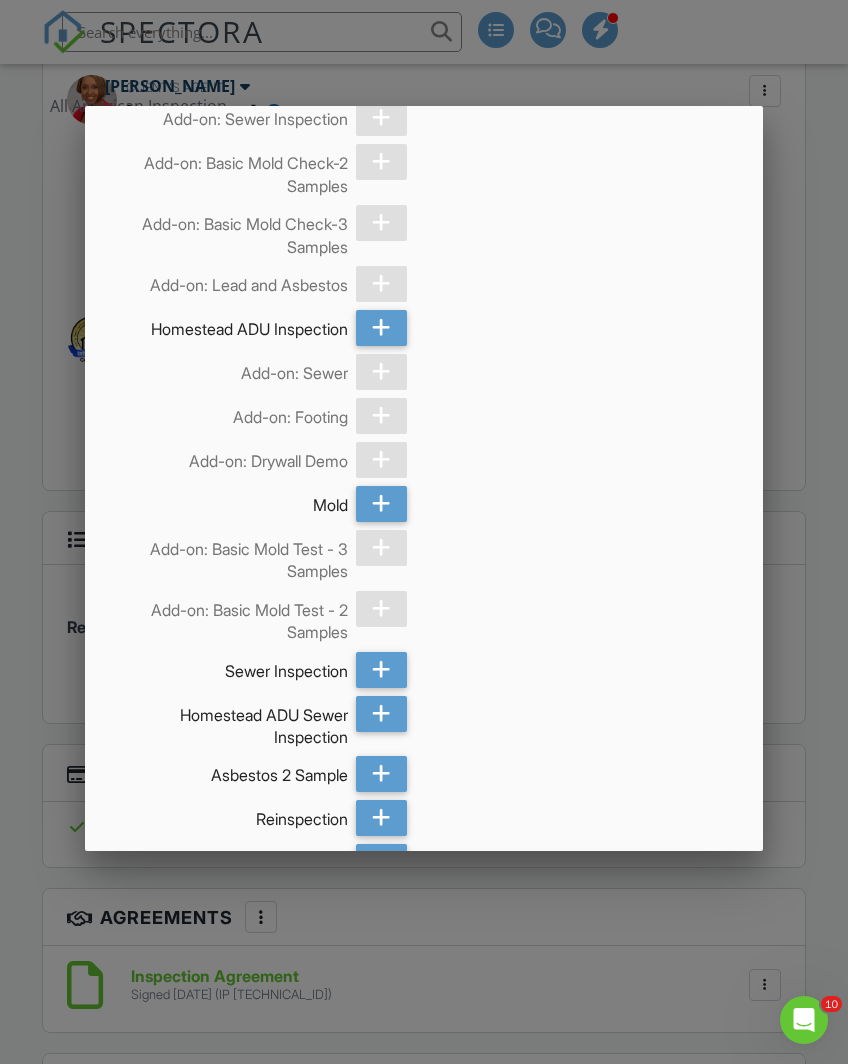 scroll, scrollTop: 2007, scrollLeft: 0, axis: vertical 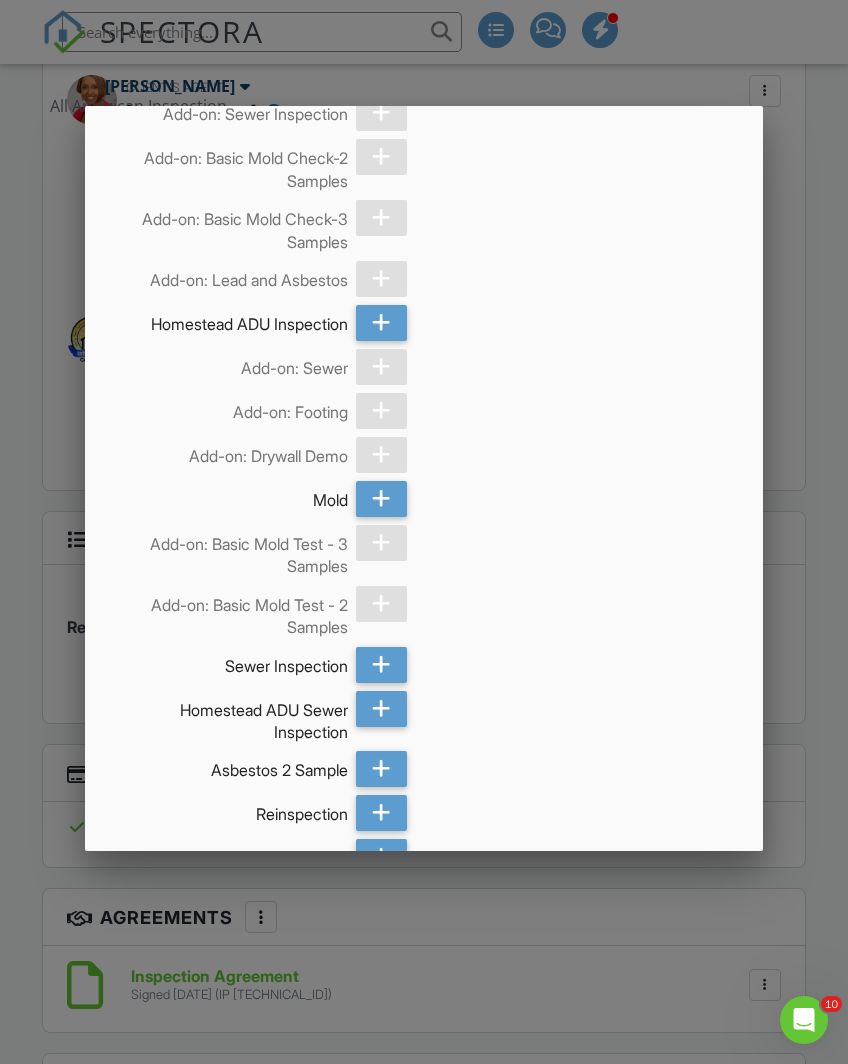 click at bounding box center (381, 665) 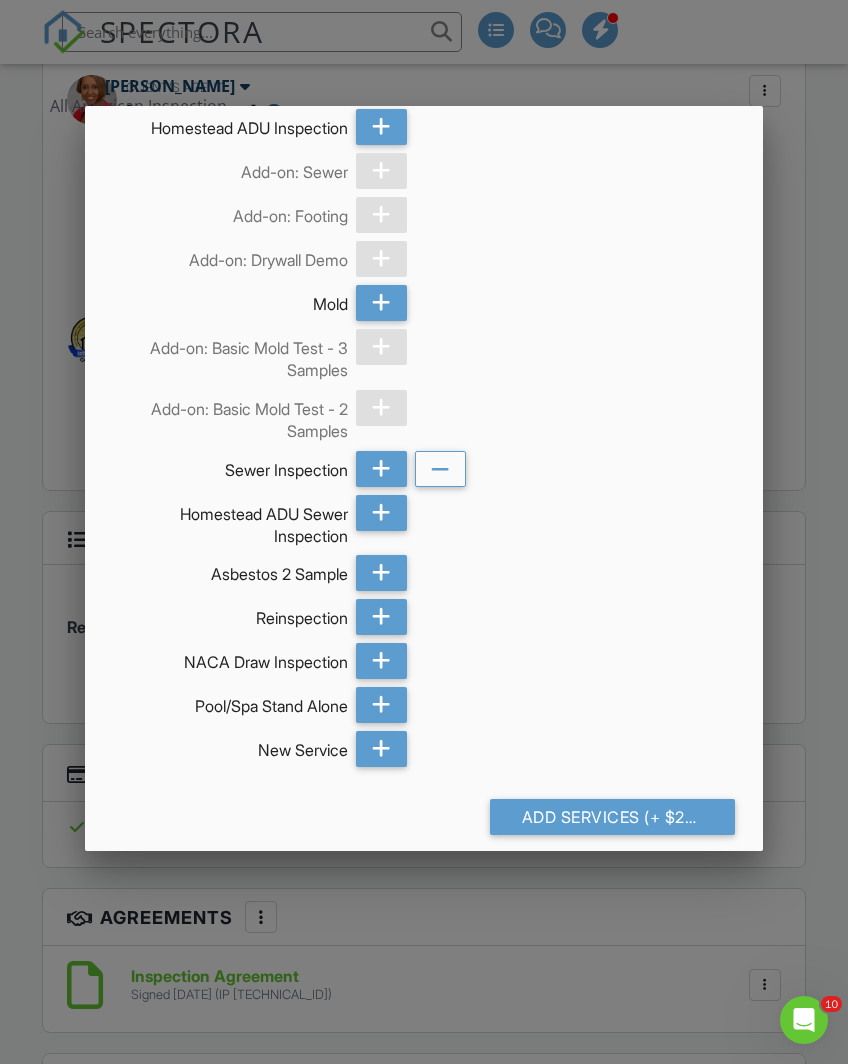 scroll, scrollTop: 2201, scrollLeft: 0, axis: vertical 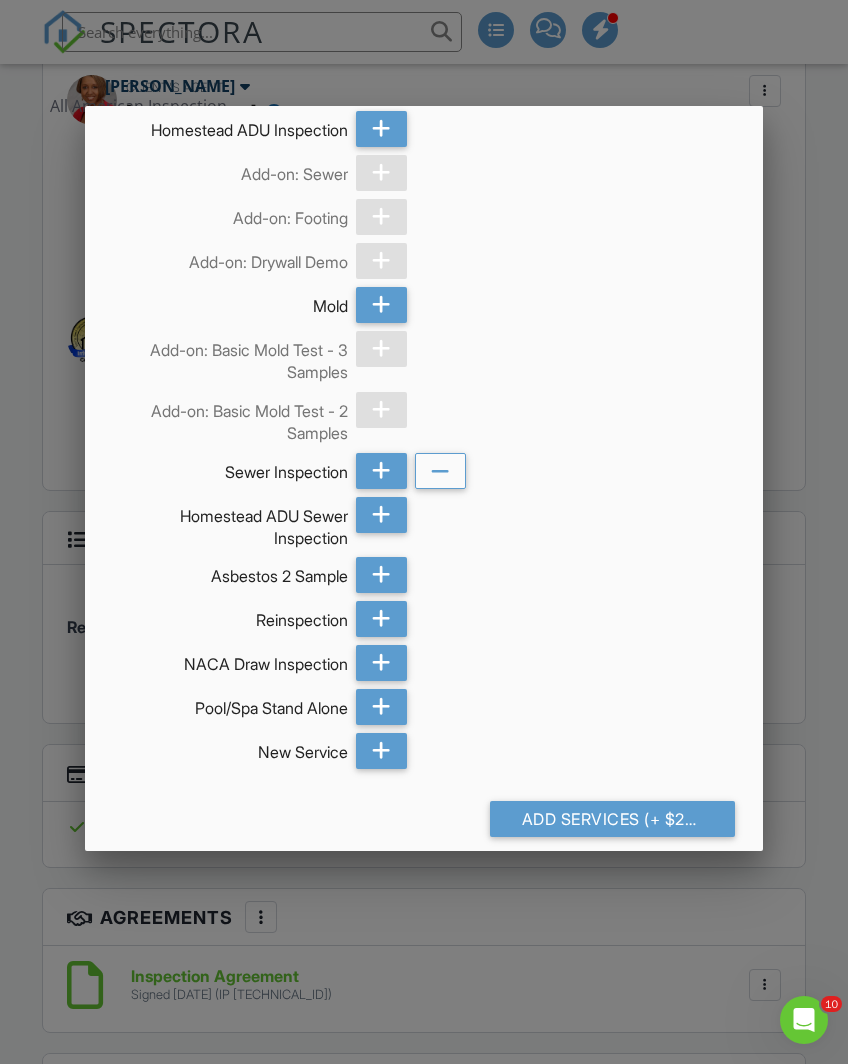 click on "Add Services
(+ $275.0)" at bounding box center (612, 819) 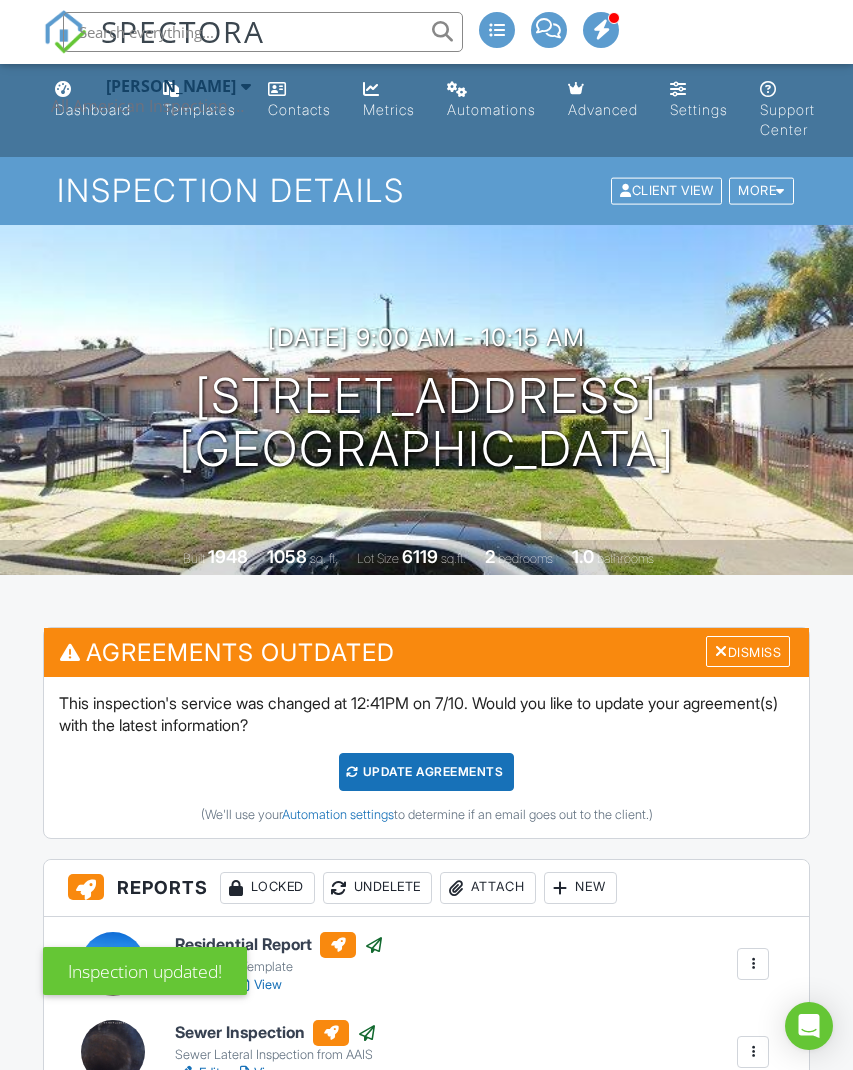 scroll, scrollTop: 3, scrollLeft: 0, axis: vertical 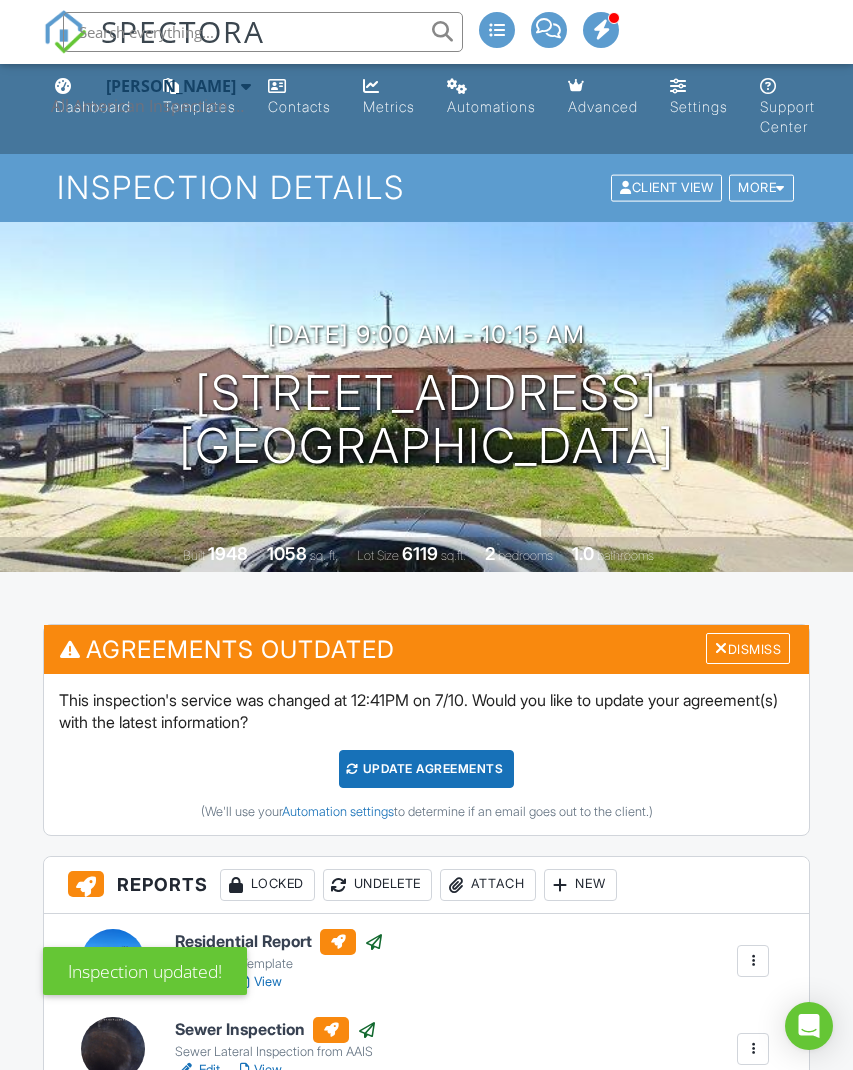 click on "This inspection's service was changed at 12:41PM on 7/10. Would you like to update your agreement(s) with the latest information?
Update Agreements
(We'll use your  Automation settings  to determine if an email goes out to the client.)" at bounding box center (427, 754) 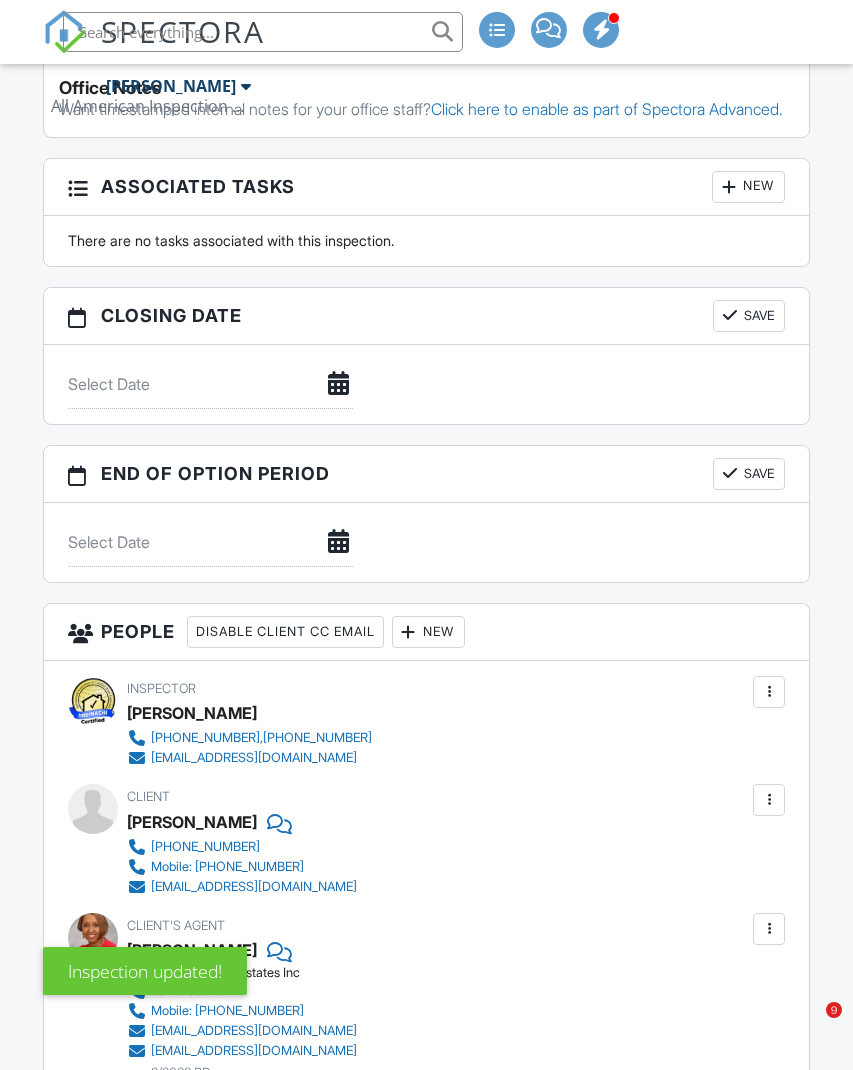 scroll, scrollTop: 1921, scrollLeft: 0, axis: vertical 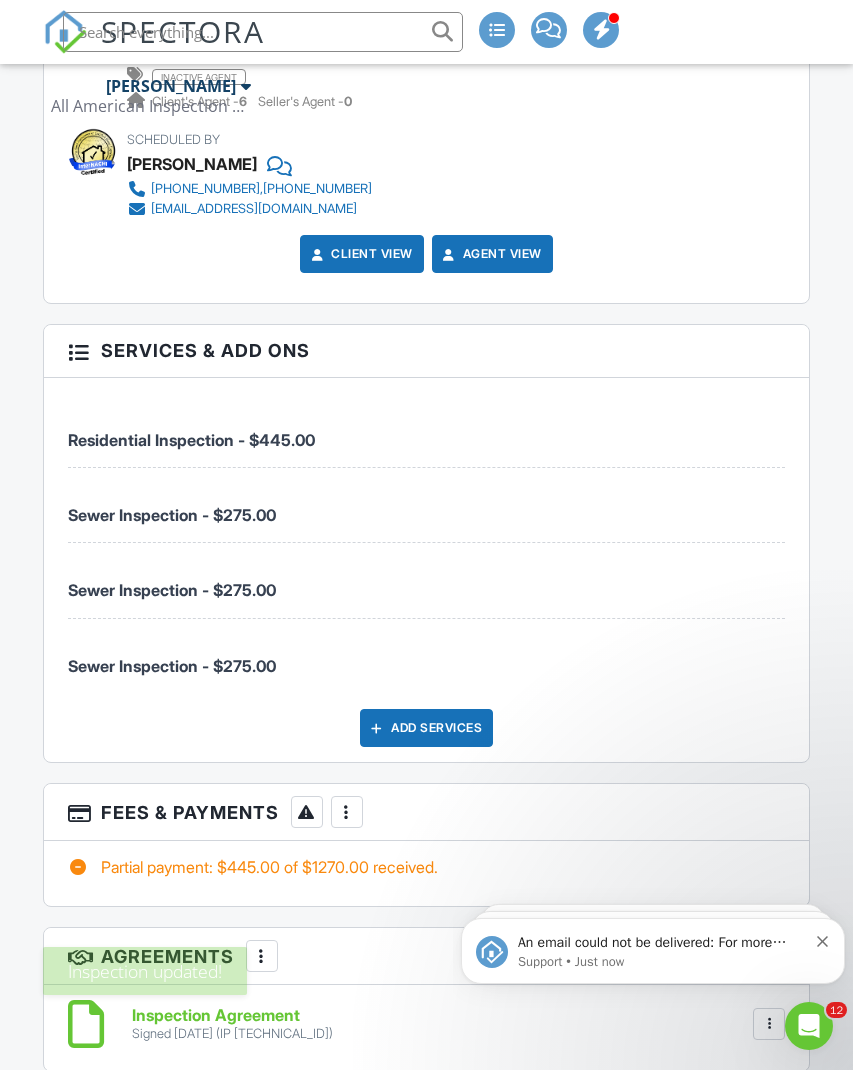 click on "An email could not be delivered:  For more information, view Why emails don't get delivered (Support Article) Support • Just now" at bounding box center [653, 951] 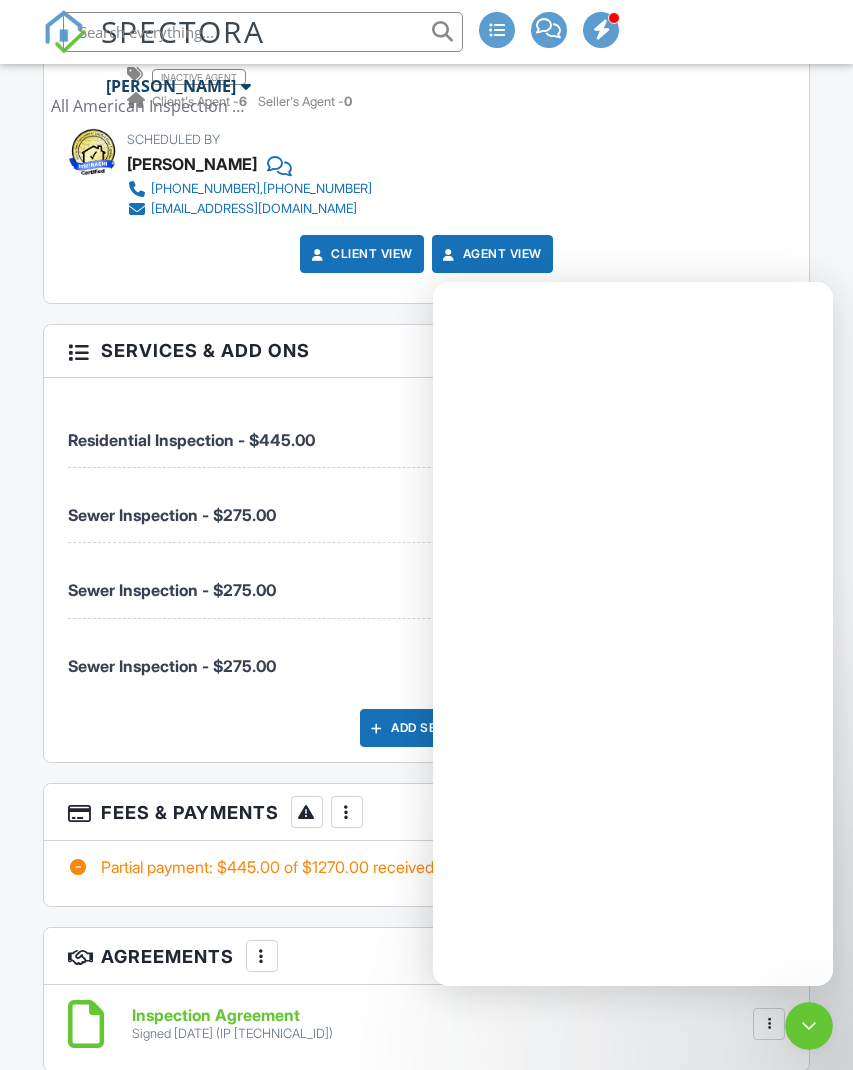 scroll, scrollTop: 0, scrollLeft: 0, axis: both 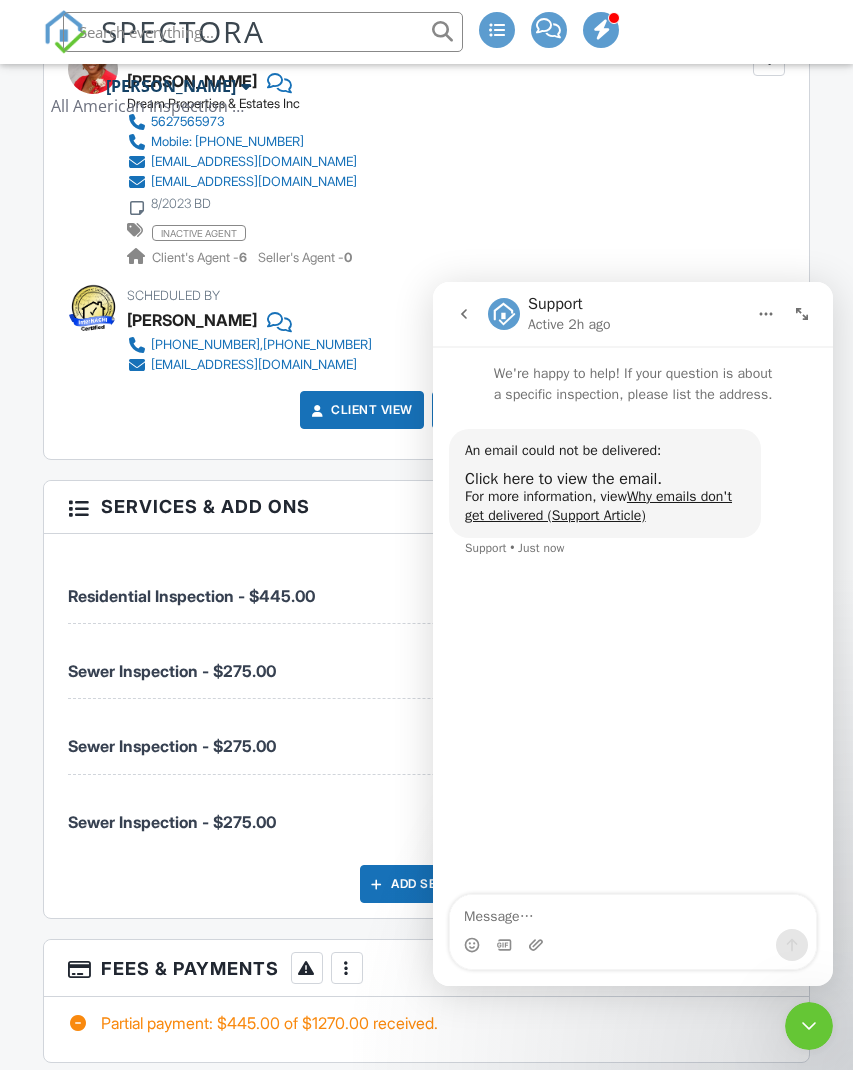 click 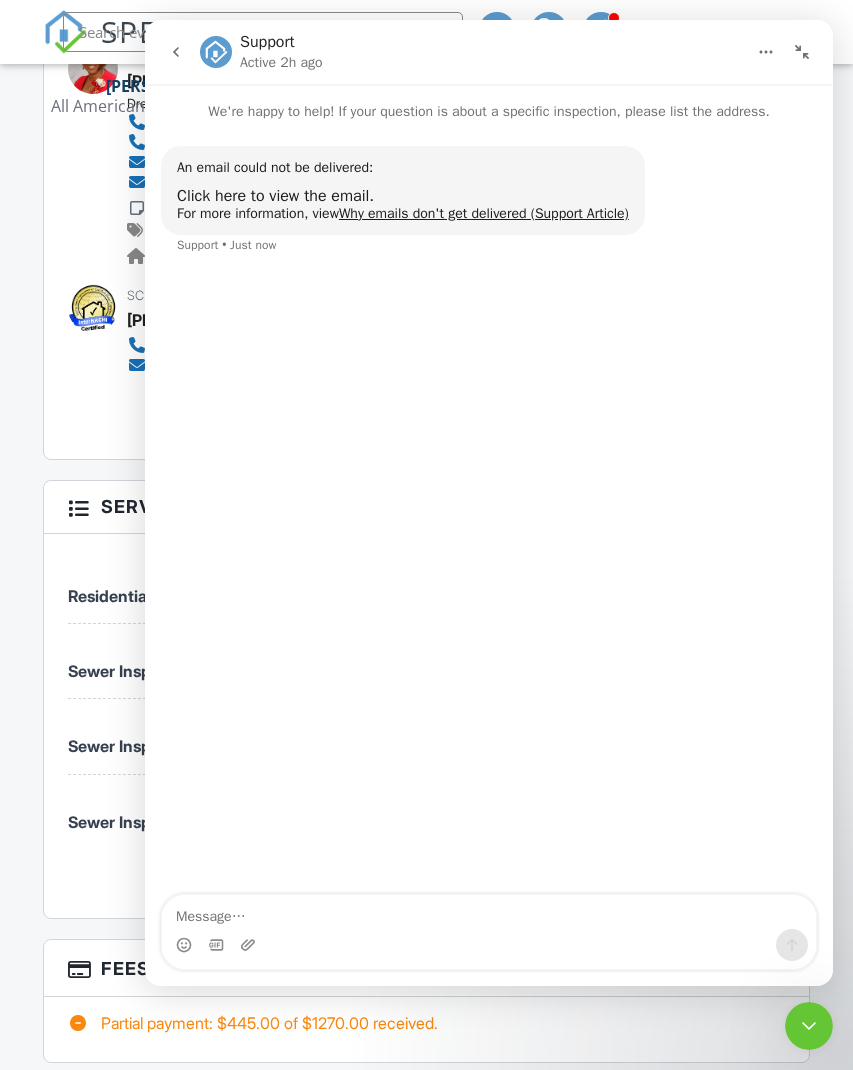 click 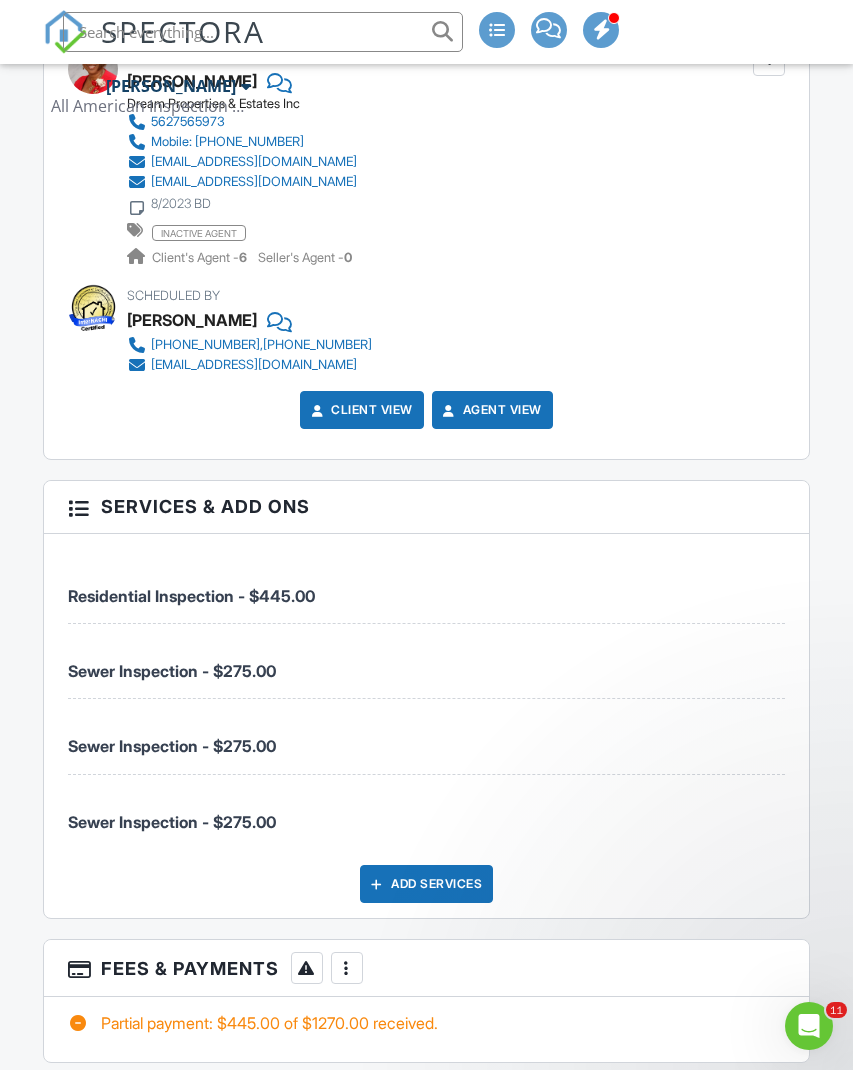 scroll, scrollTop: 2661, scrollLeft: 0, axis: vertical 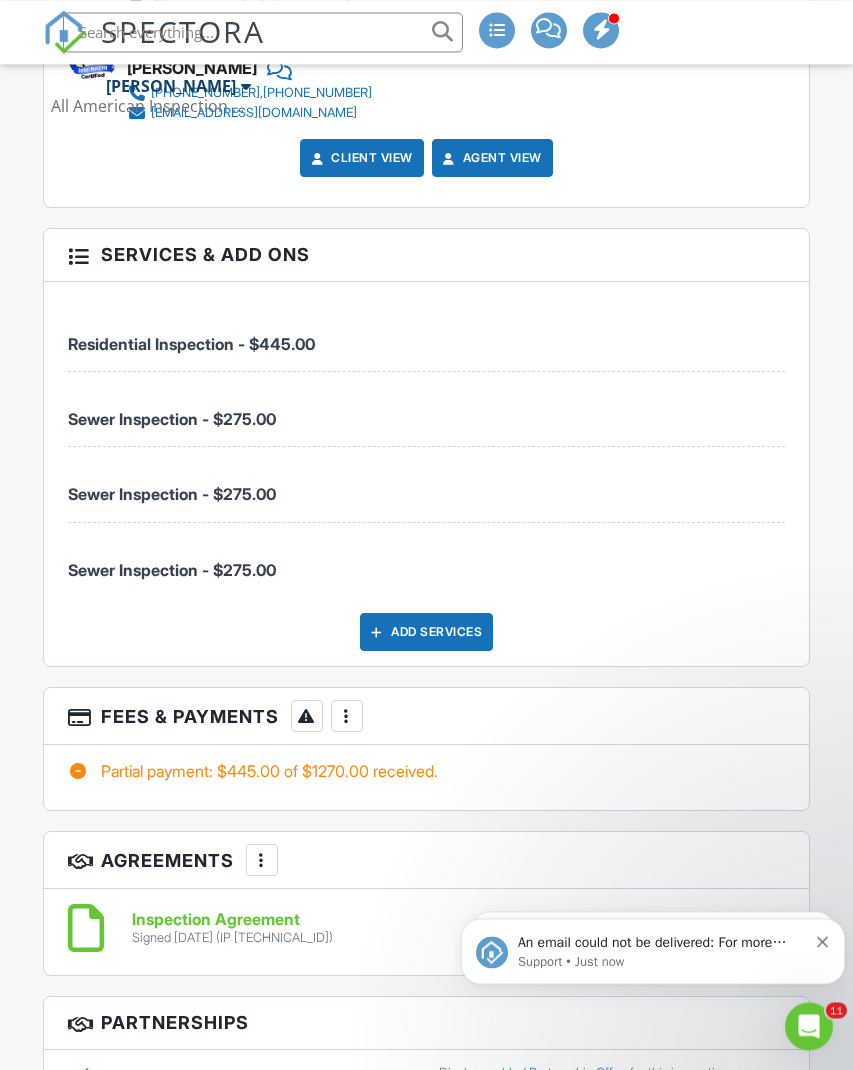 click at bounding box center (347, 716) 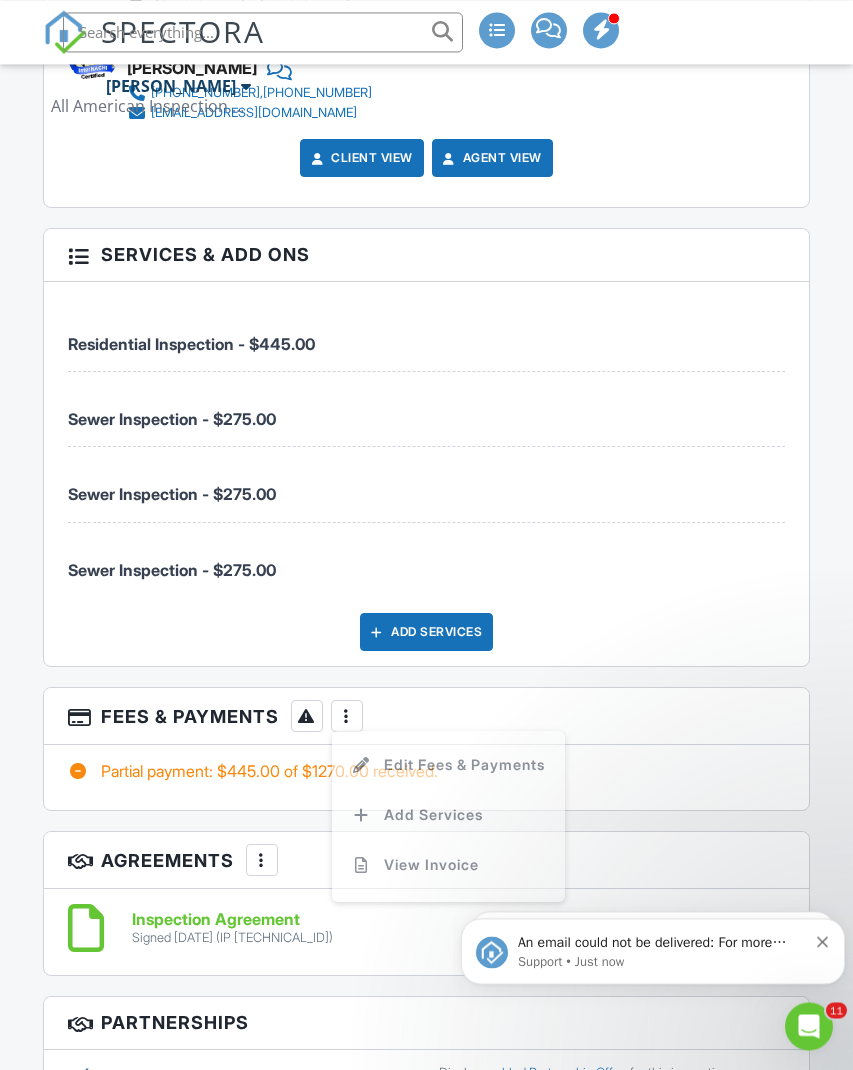 scroll, scrollTop: 3024, scrollLeft: 0, axis: vertical 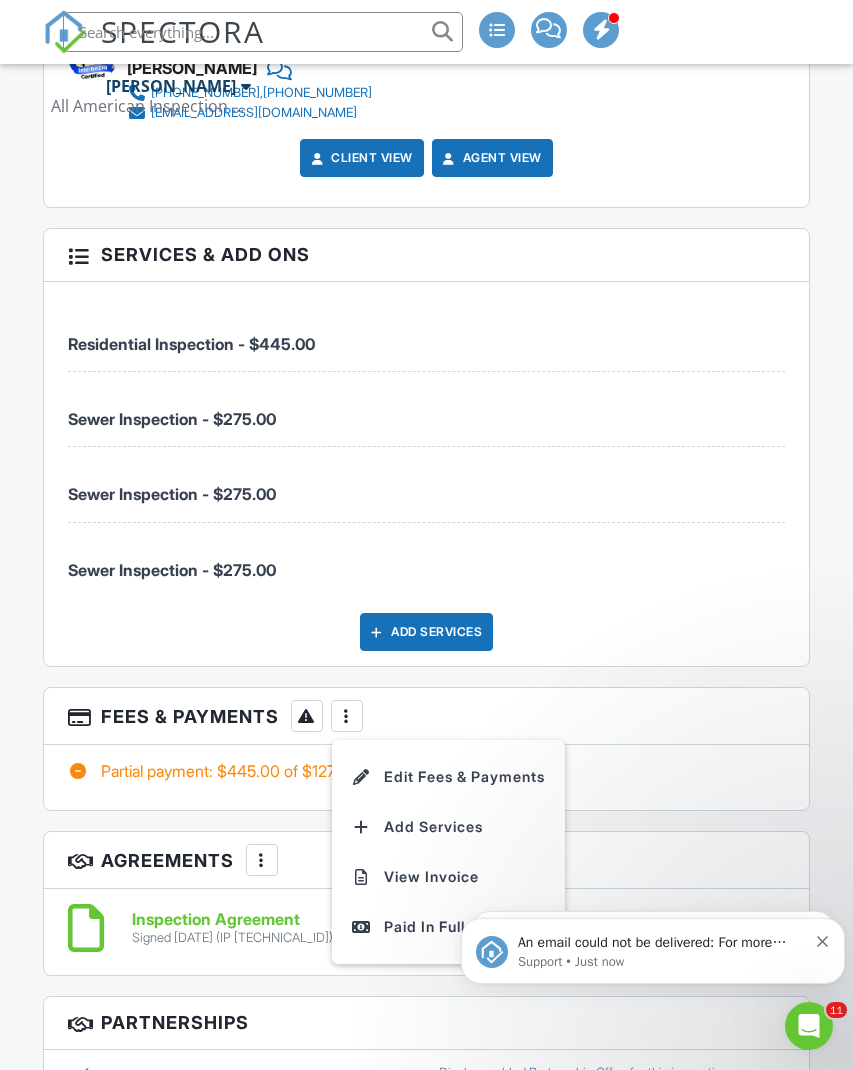 click on "Edit Fees & Payments" at bounding box center [448, 777] 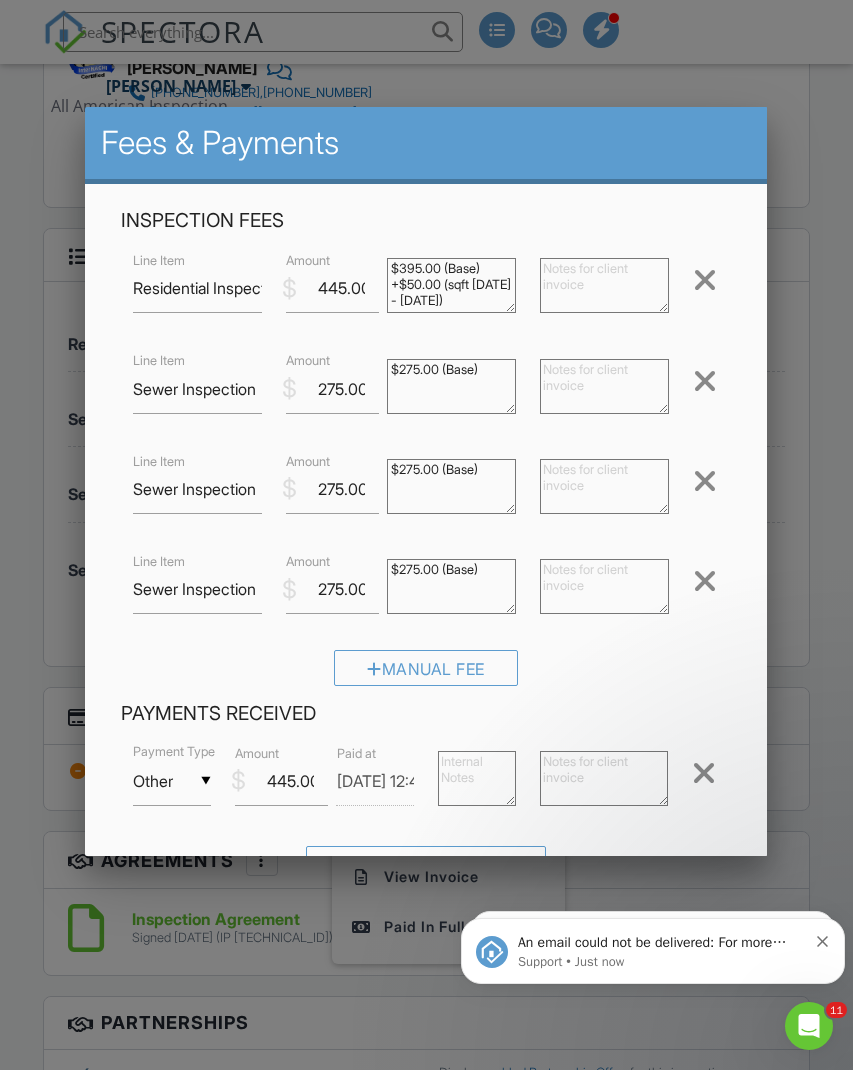 click at bounding box center [705, 581] 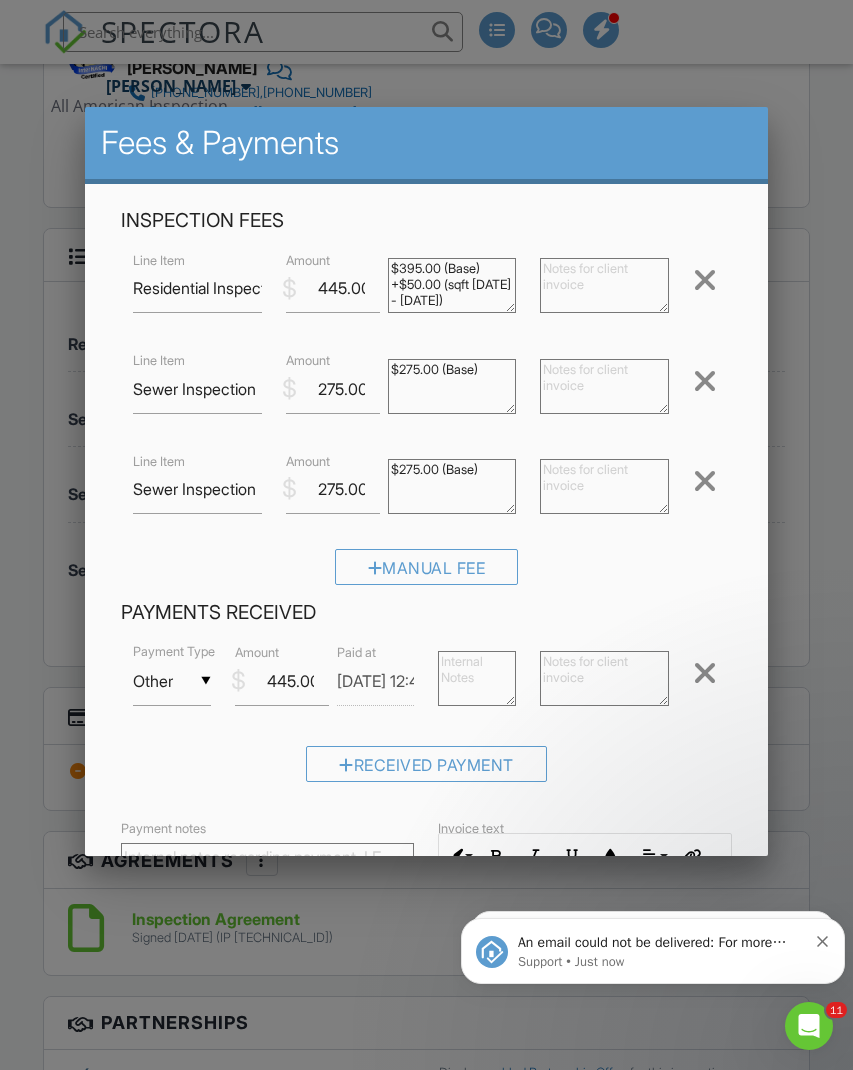click at bounding box center (705, 481) 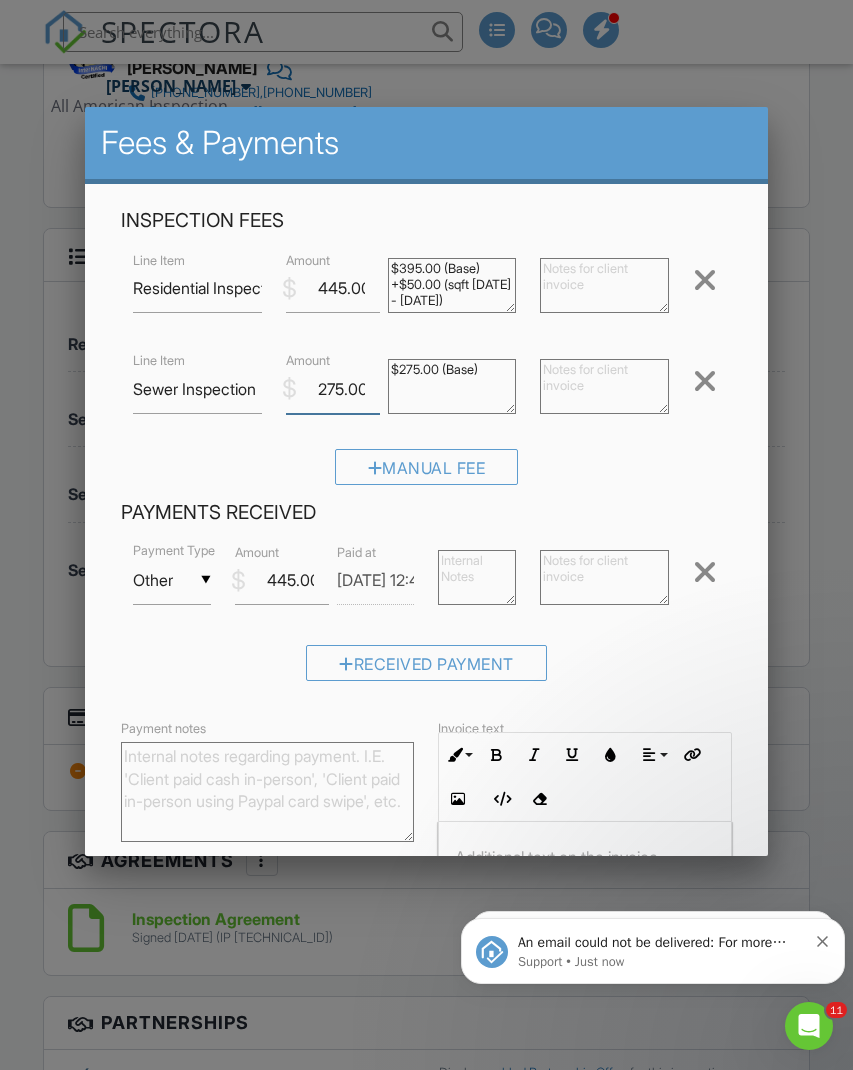 click on "275.00" at bounding box center [333, 389] 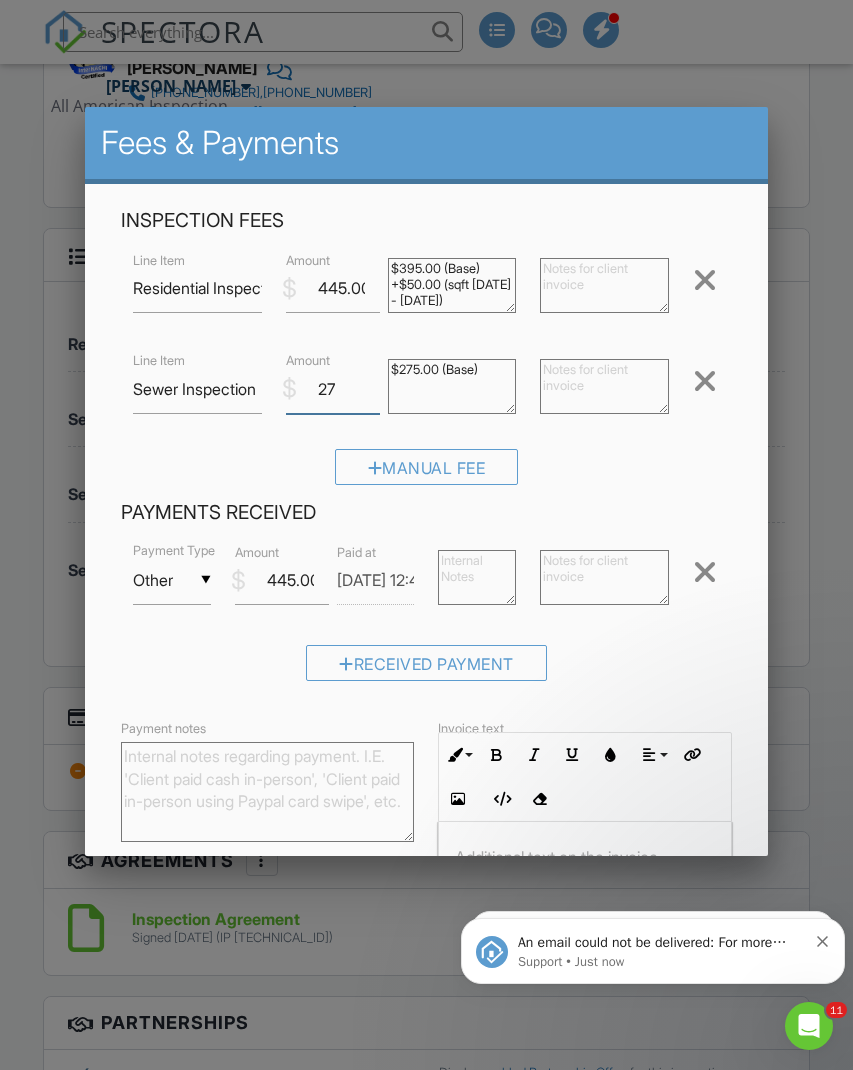 type on "2" 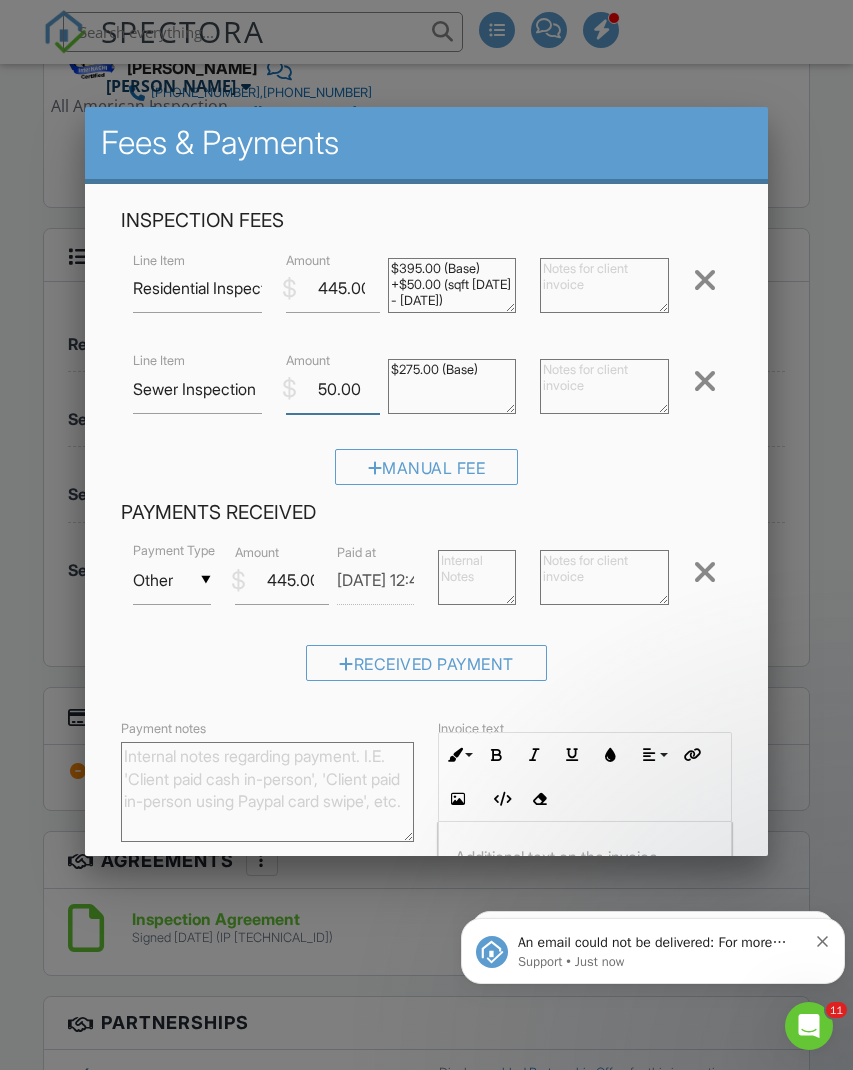 type on "50.00" 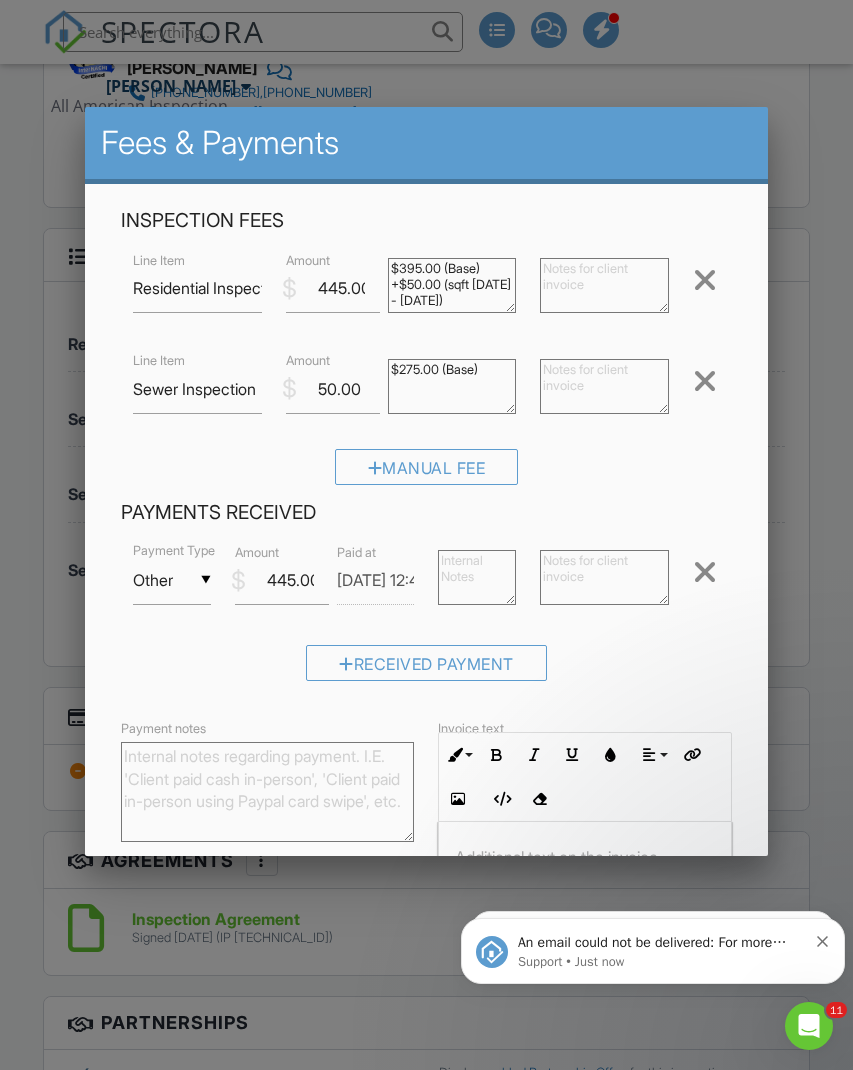 click at bounding box center [604, 386] 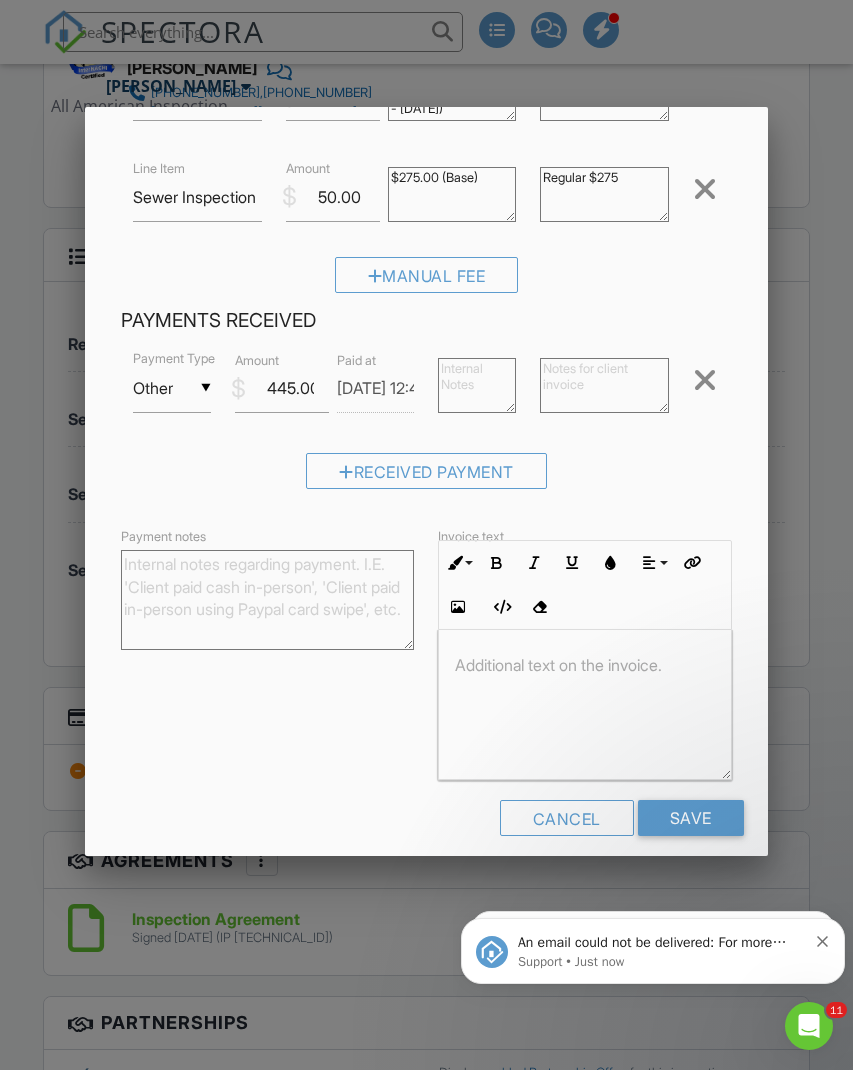scroll, scrollTop: 191, scrollLeft: 0, axis: vertical 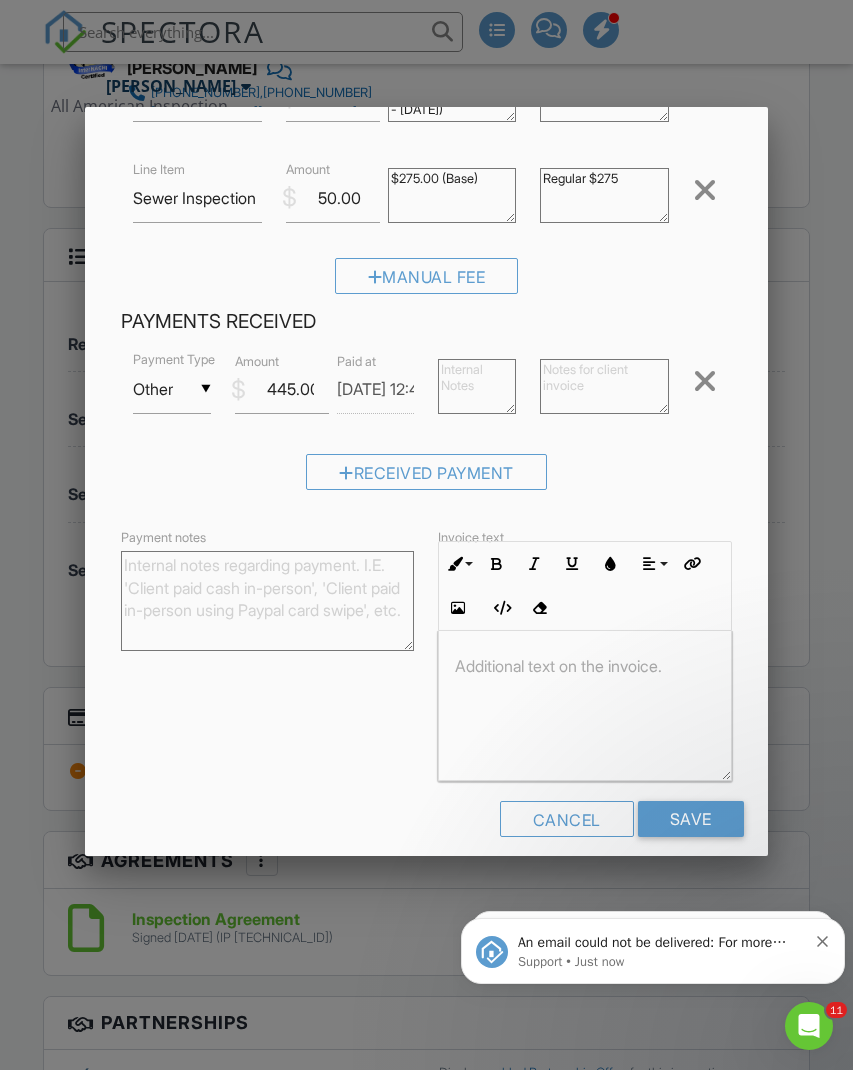 type on "Regular $275" 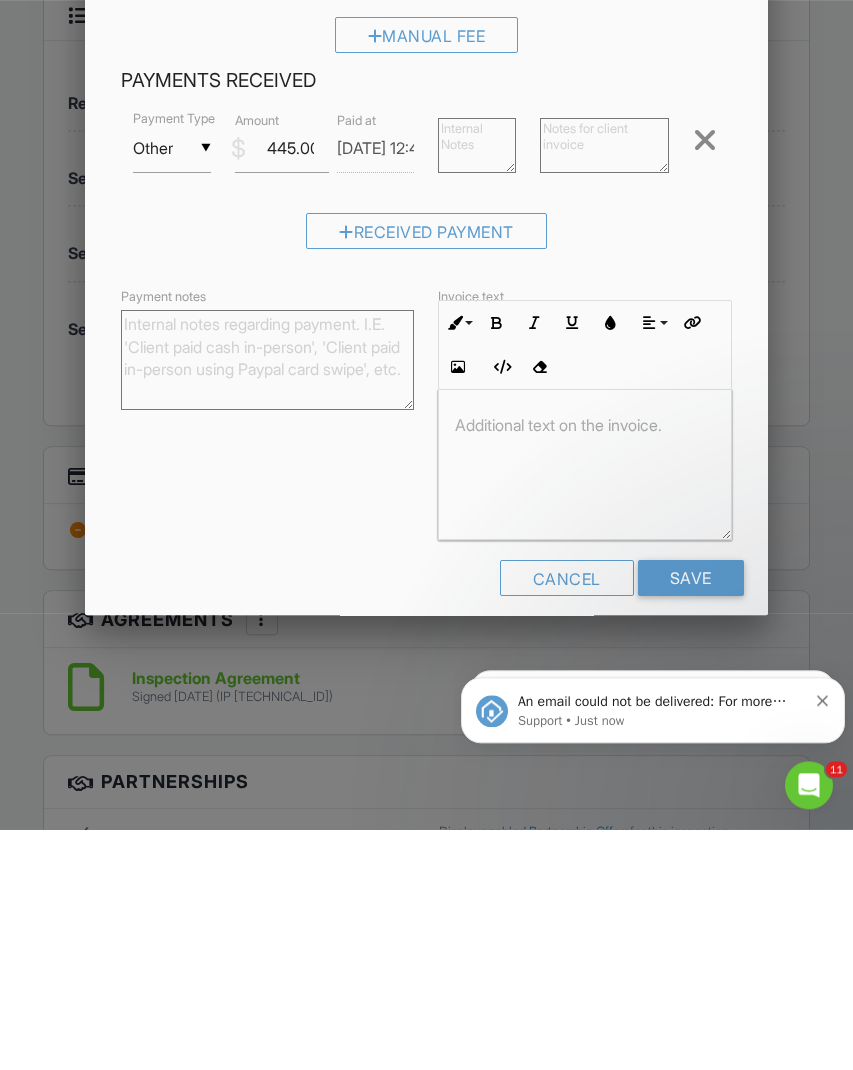 click on "Save" at bounding box center (691, 819) 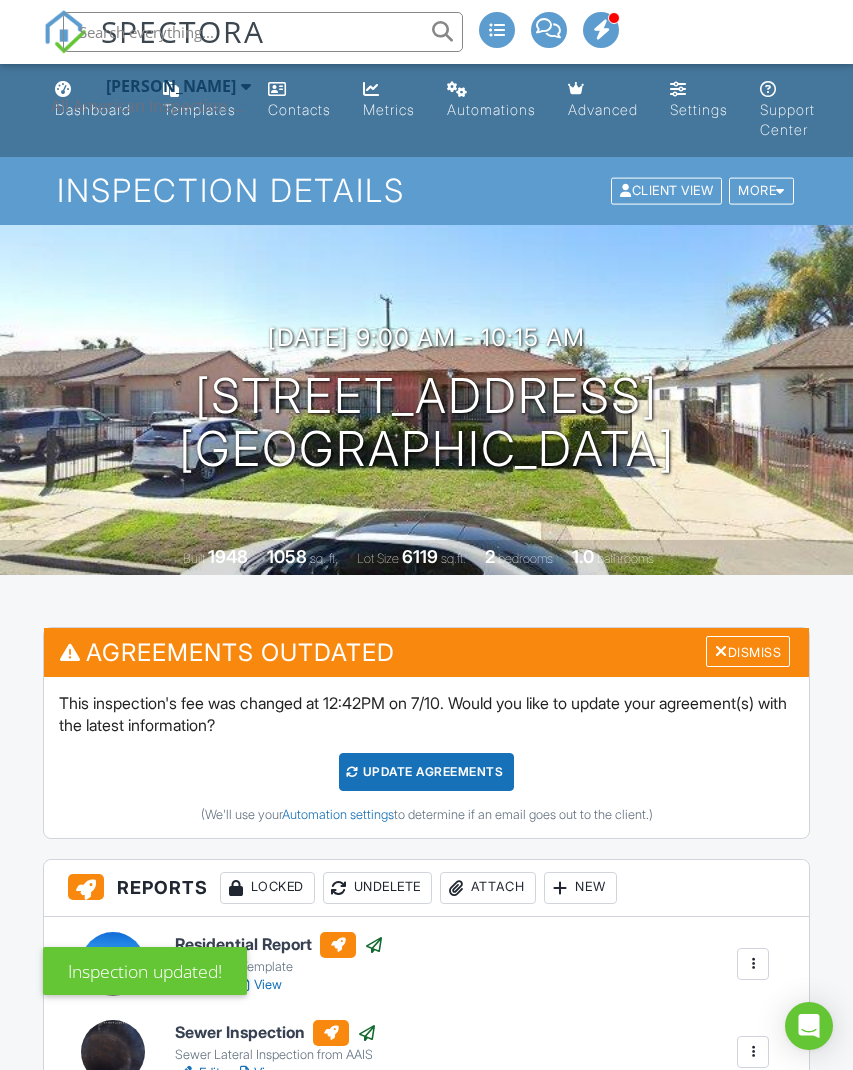 scroll, scrollTop: 400, scrollLeft: 0, axis: vertical 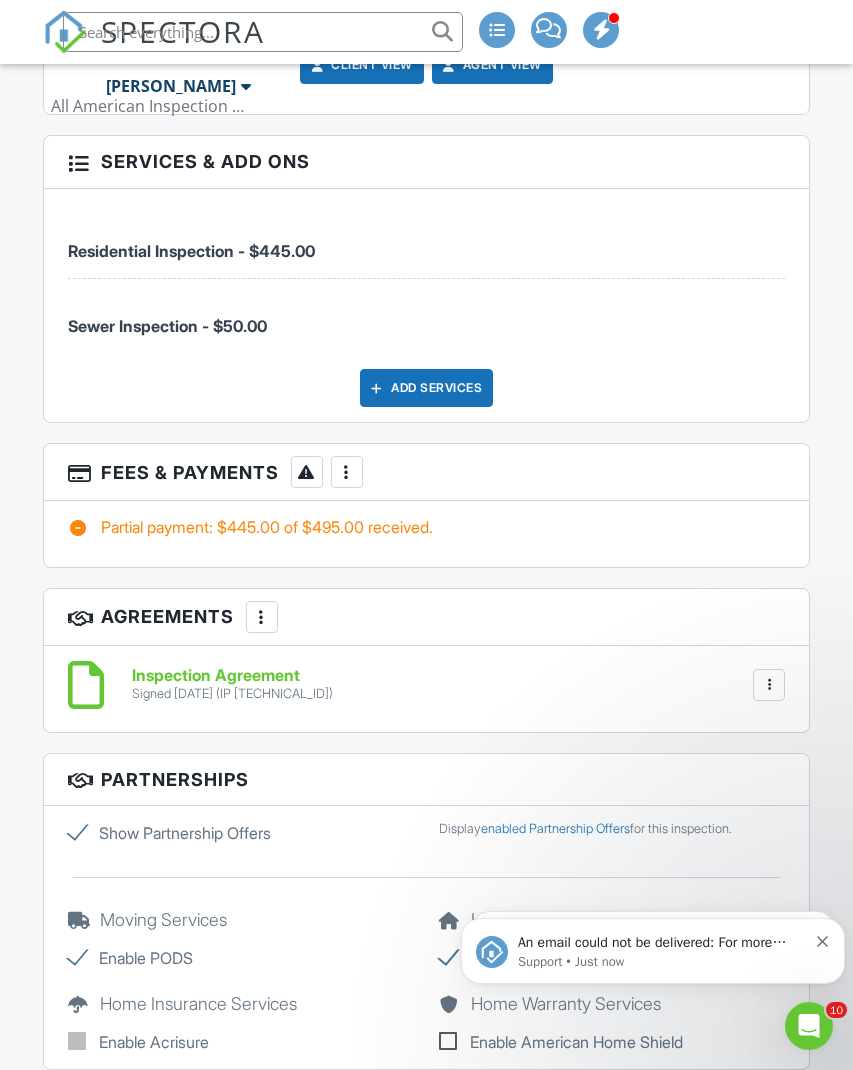click on "Partial payment: $445.00 of $495.00 received." at bounding box center (427, 527) 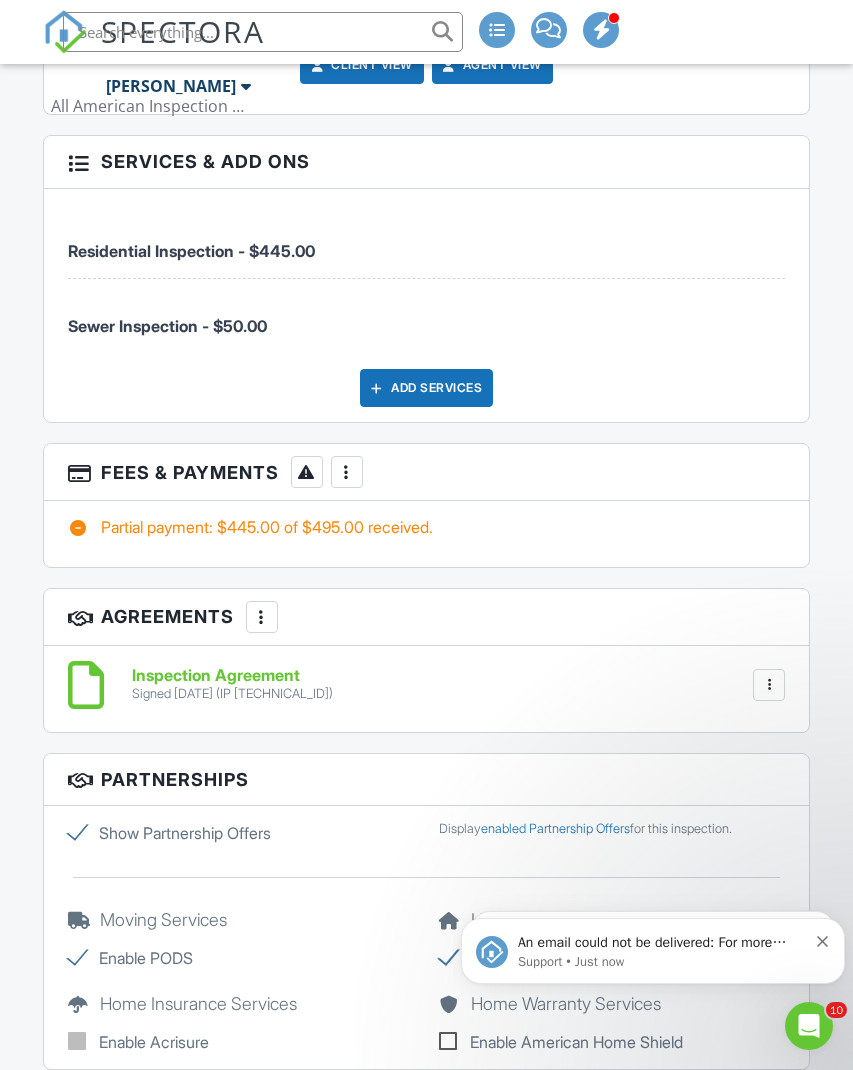 click on "Partial payment: $445.00 of $495.00 received." at bounding box center [427, 533] 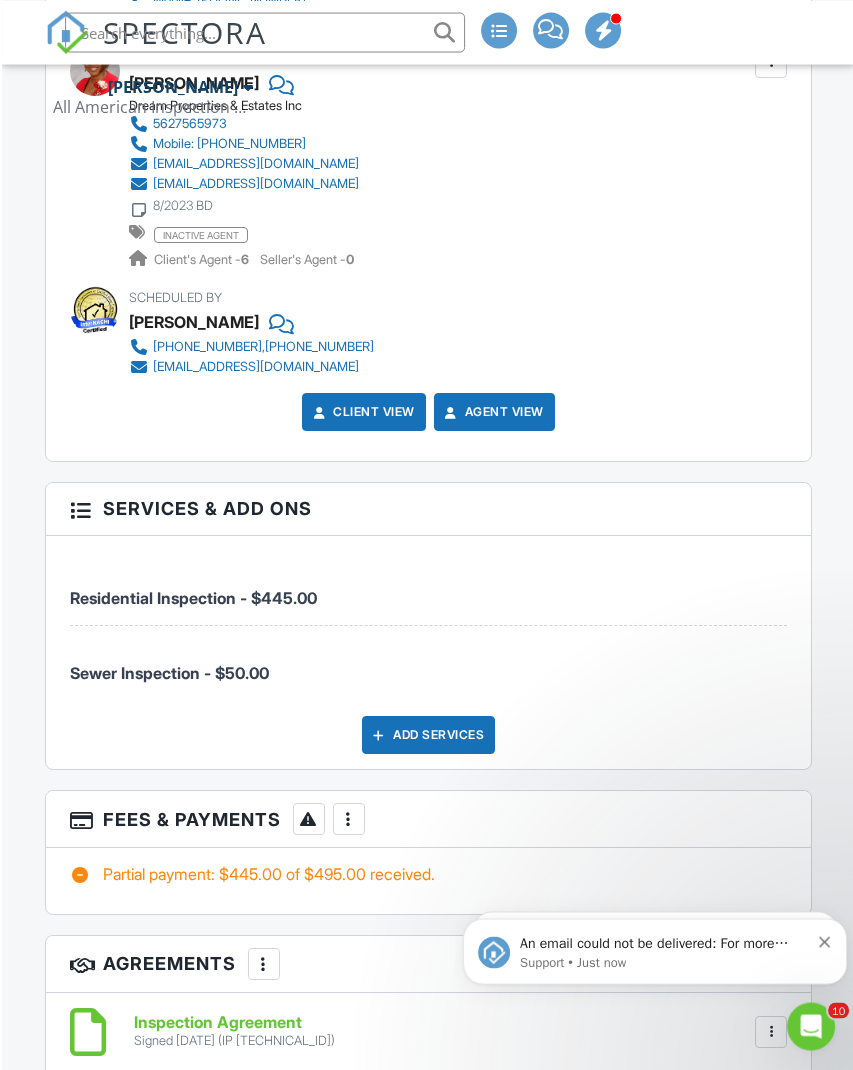 scroll, scrollTop: 2772, scrollLeft: 0, axis: vertical 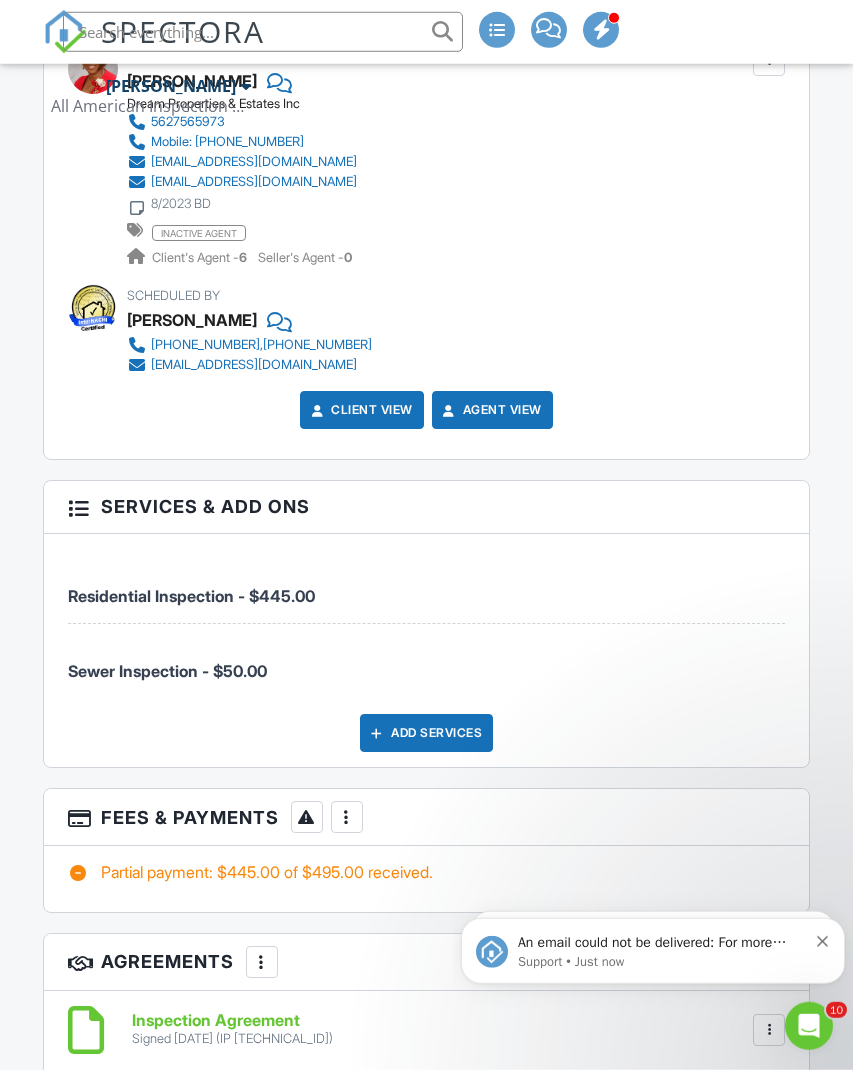 click 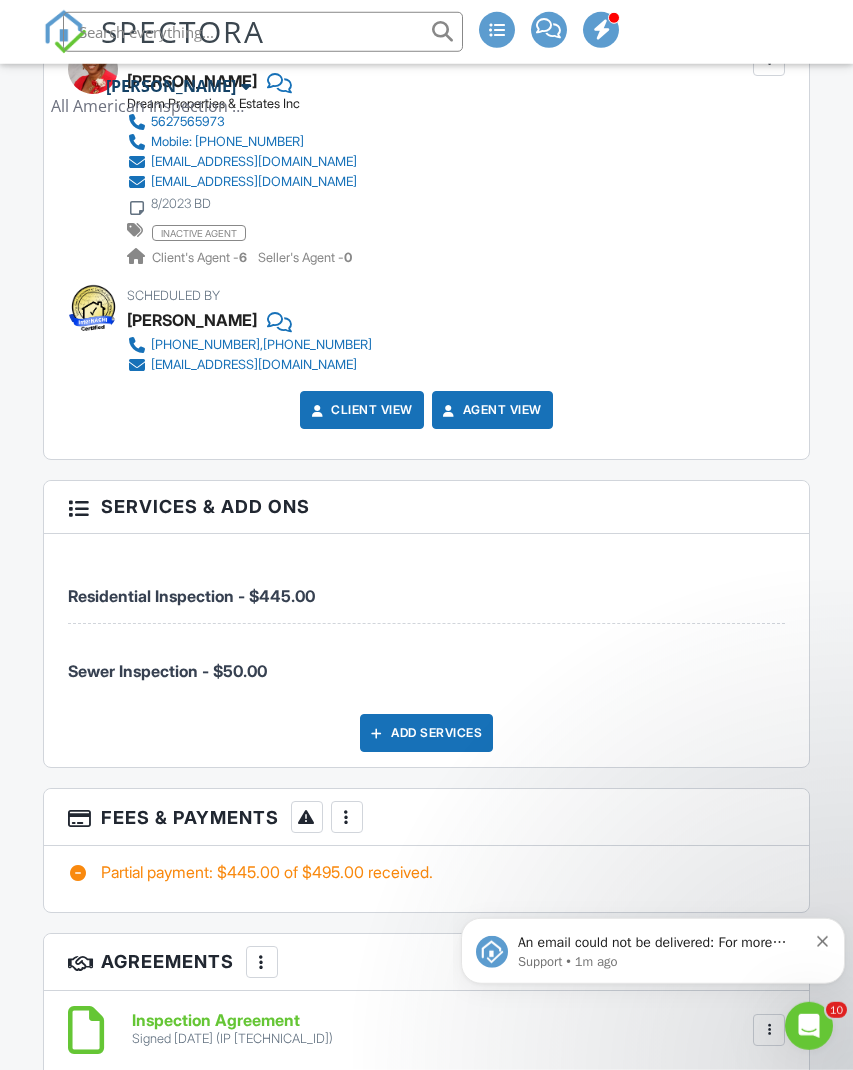 click on "An email could not be delivered:  For more information, view Why emails don't get delivered (Support Article) Support • 1m ago" at bounding box center [653, 950] 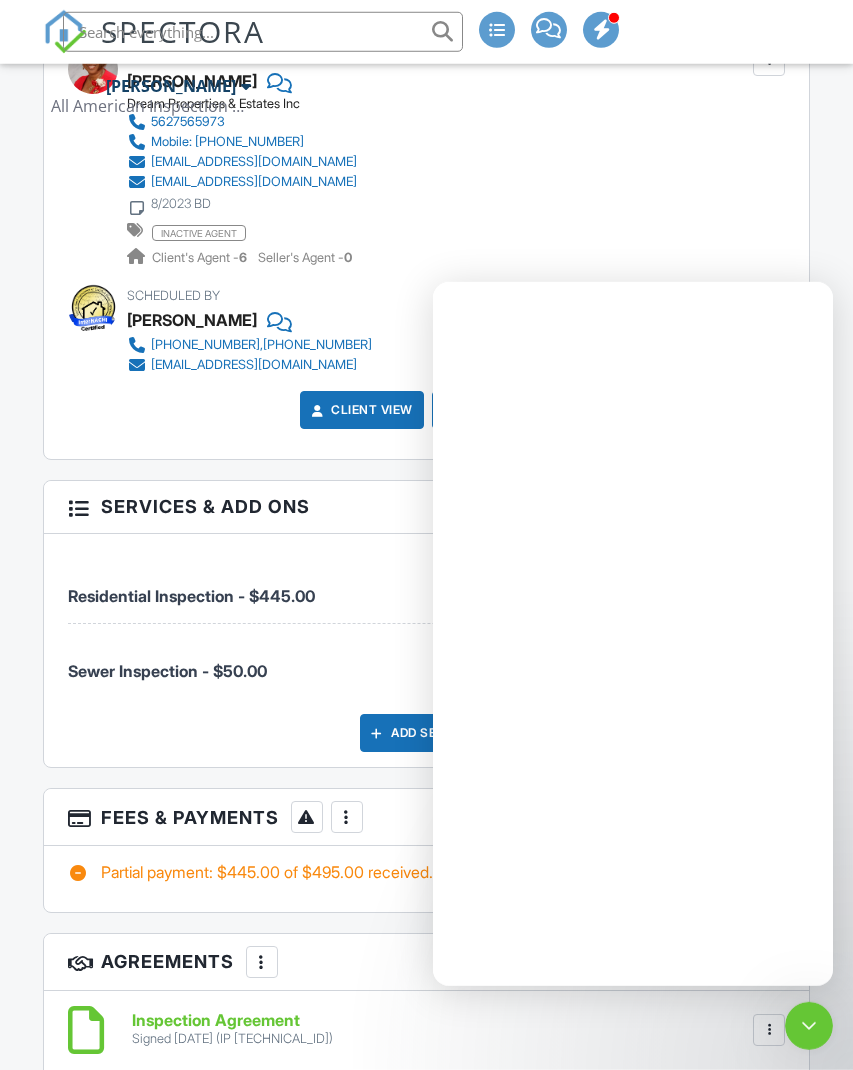 scroll, scrollTop: 0, scrollLeft: 0, axis: both 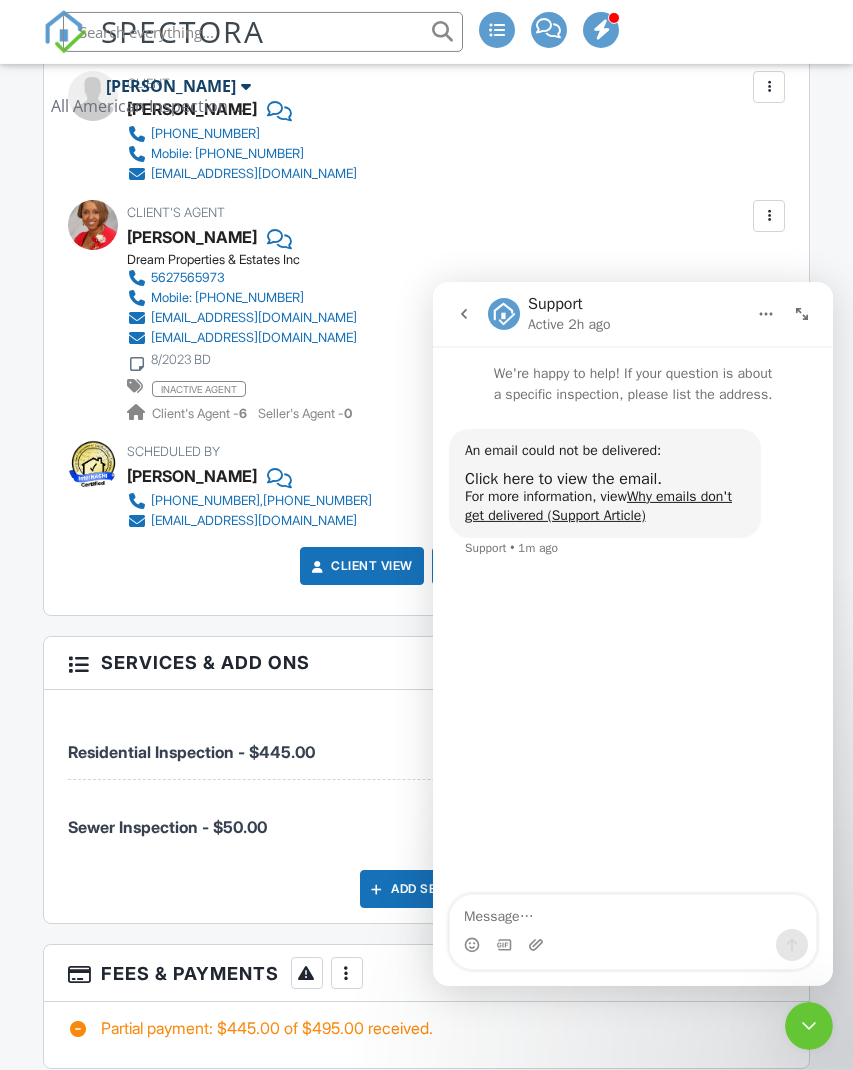 click at bounding box center [802, 313] 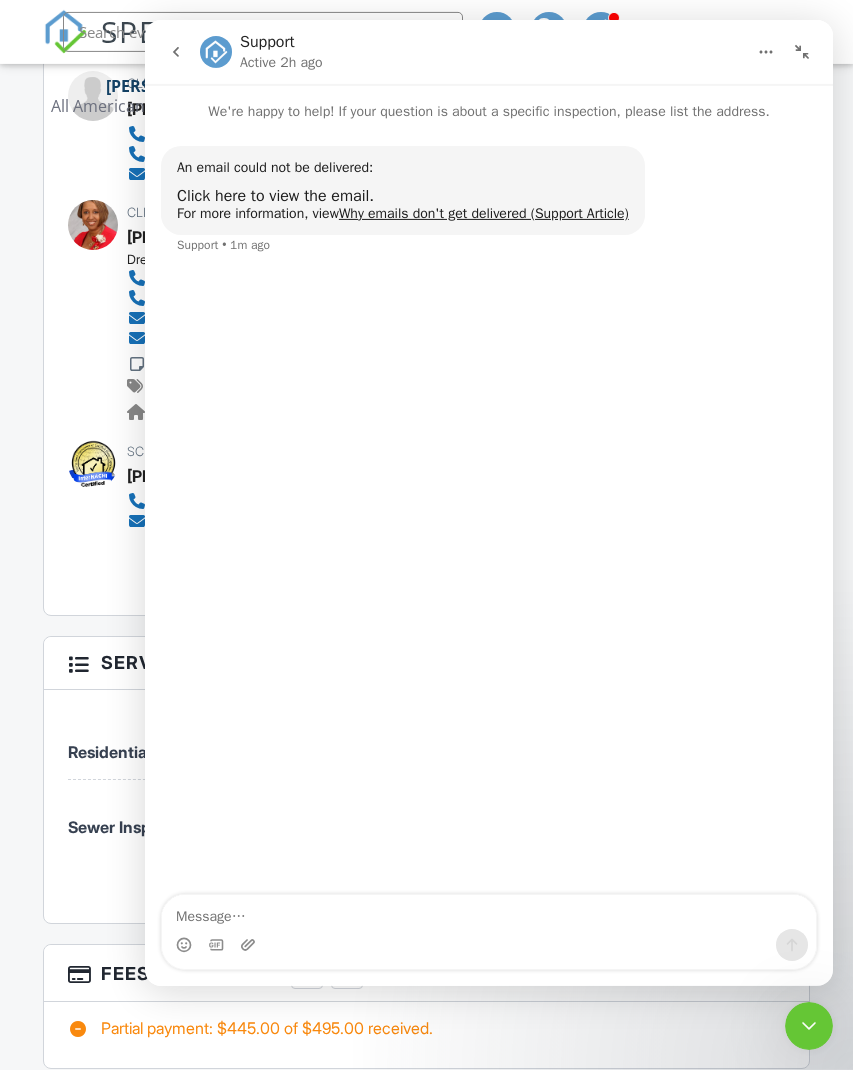 click 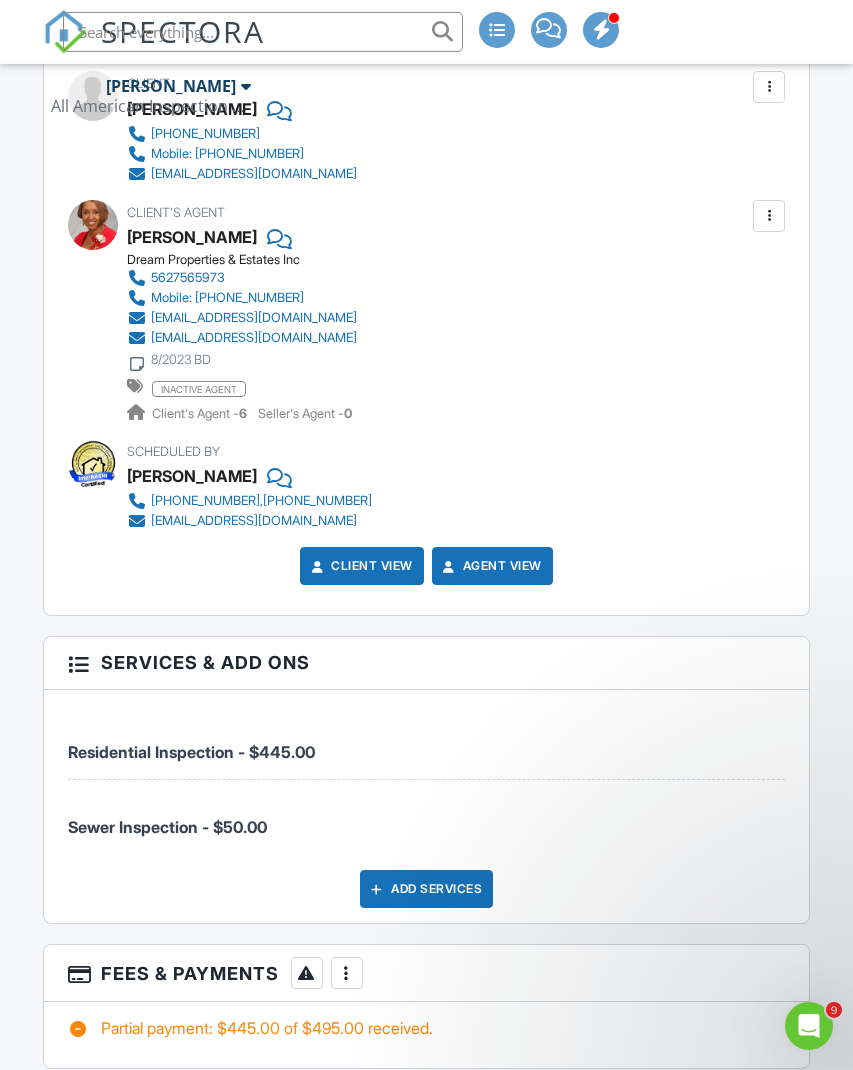 scroll, scrollTop: 2461, scrollLeft: 0, axis: vertical 